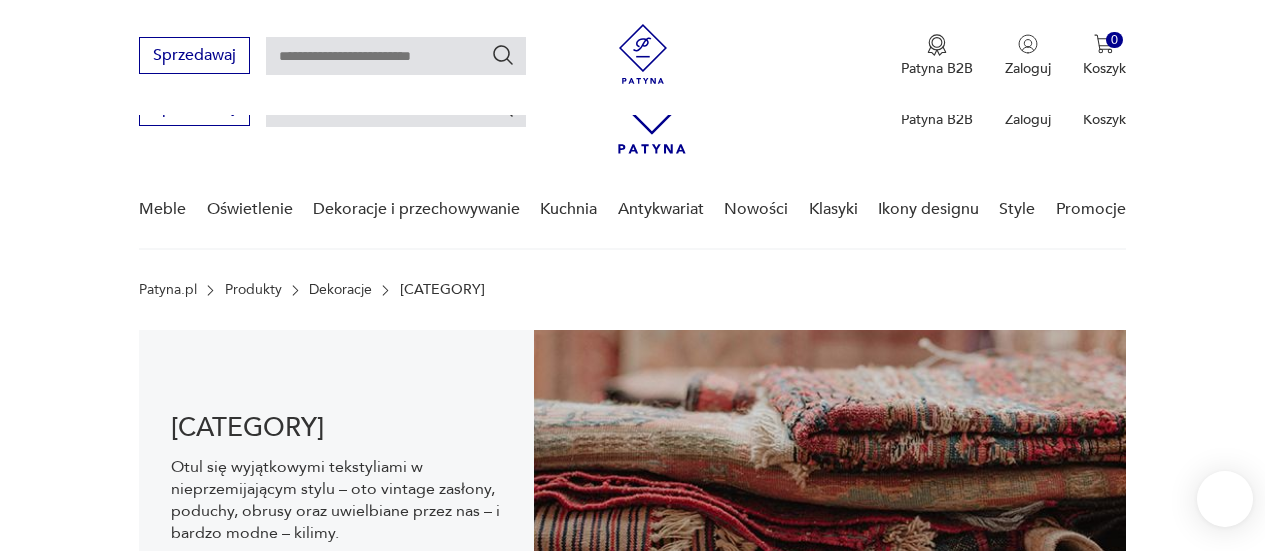 scroll, scrollTop: 430, scrollLeft: 0, axis: vertical 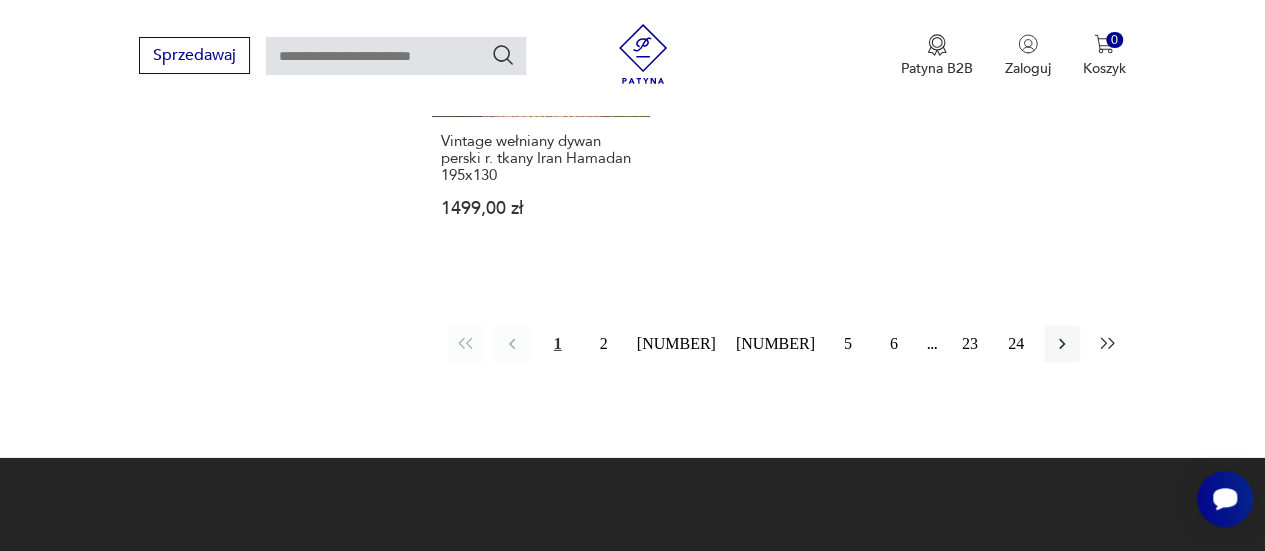 click at bounding box center (1108, 344) 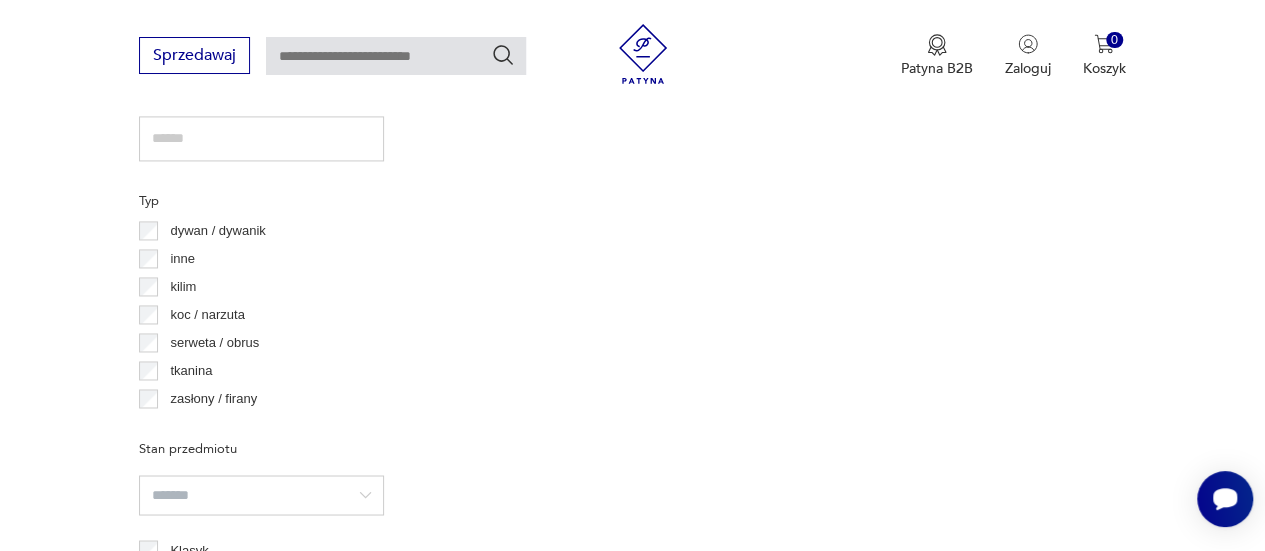 scroll, scrollTop: 1470, scrollLeft: 0, axis: vertical 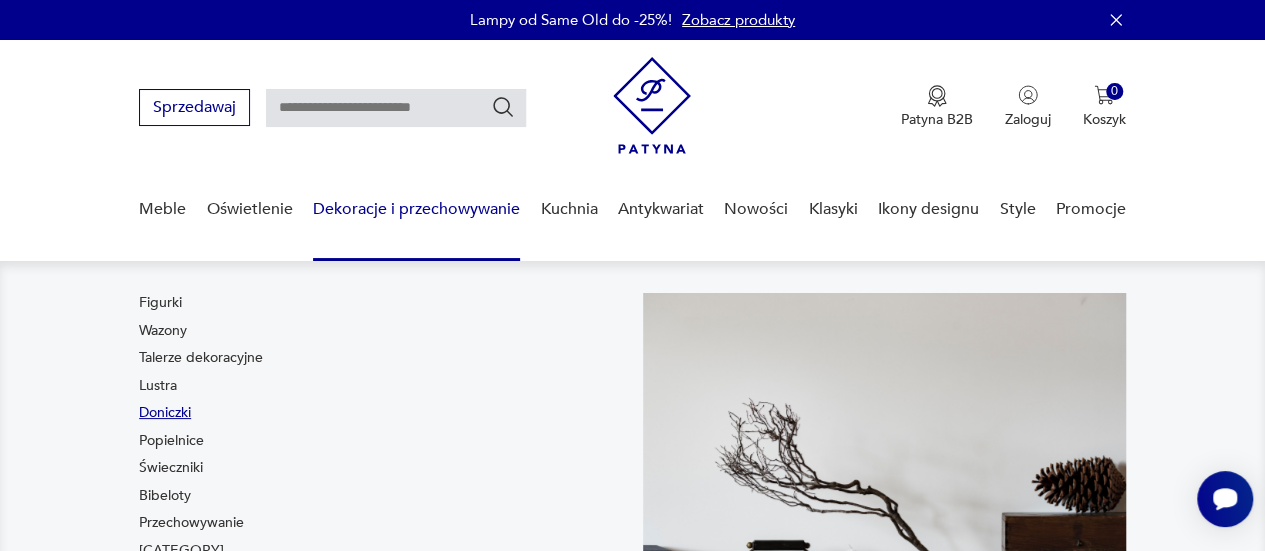 click on "Doniczki" at bounding box center (165, 413) 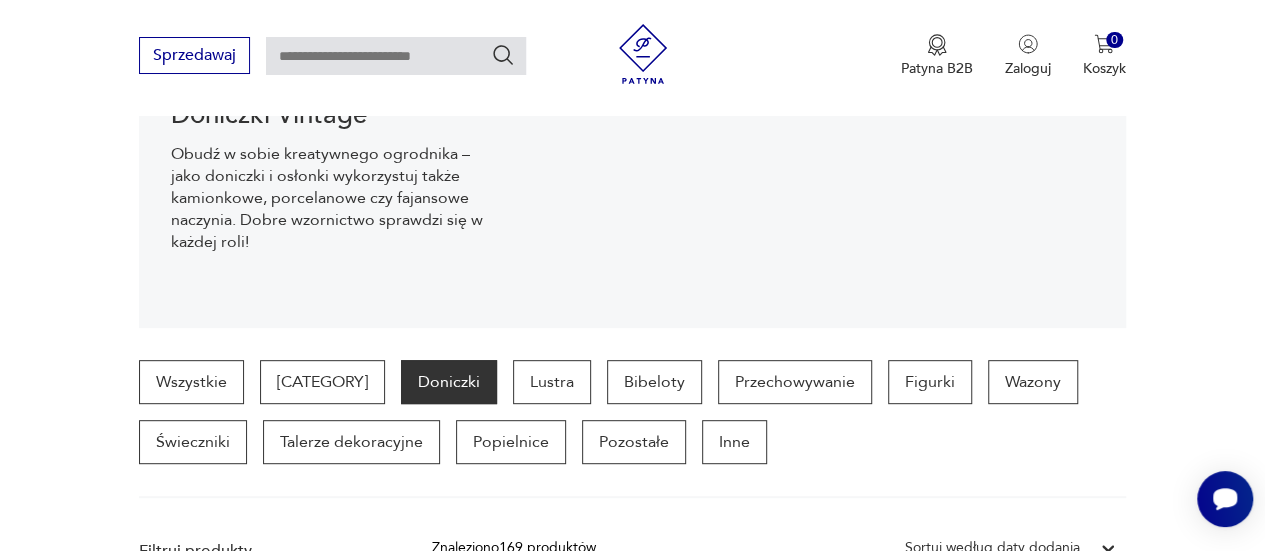 scroll, scrollTop: 300, scrollLeft: 0, axis: vertical 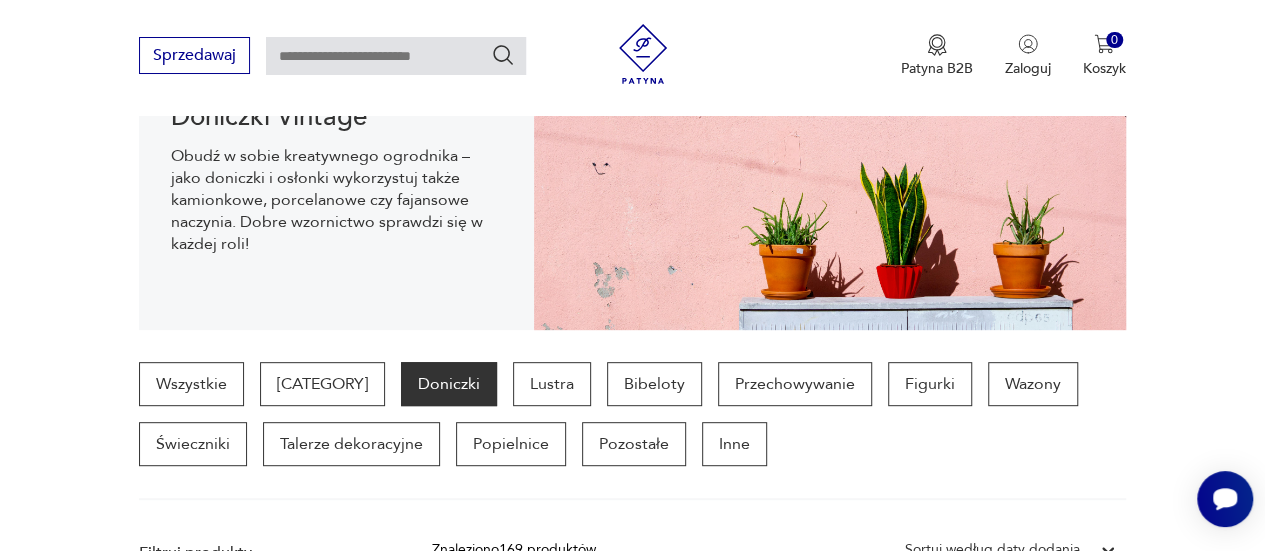 click on "Talerze dekoracyjne" at bounding box center [351, 444] 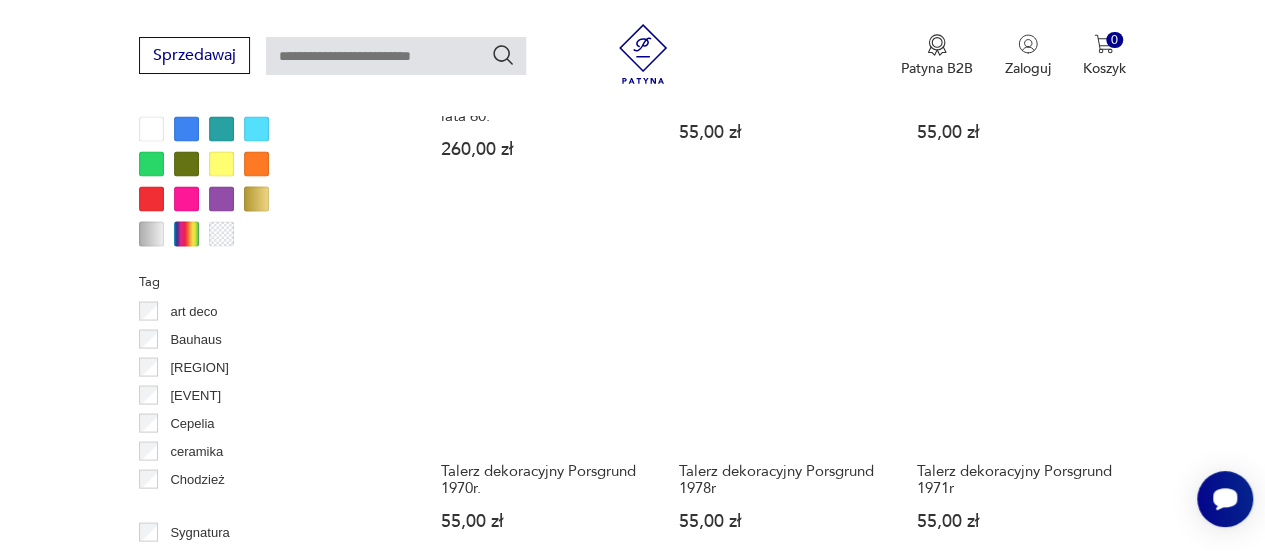 scroll, scrollTop: 1848, scrollLeft: 0, axis: vertical 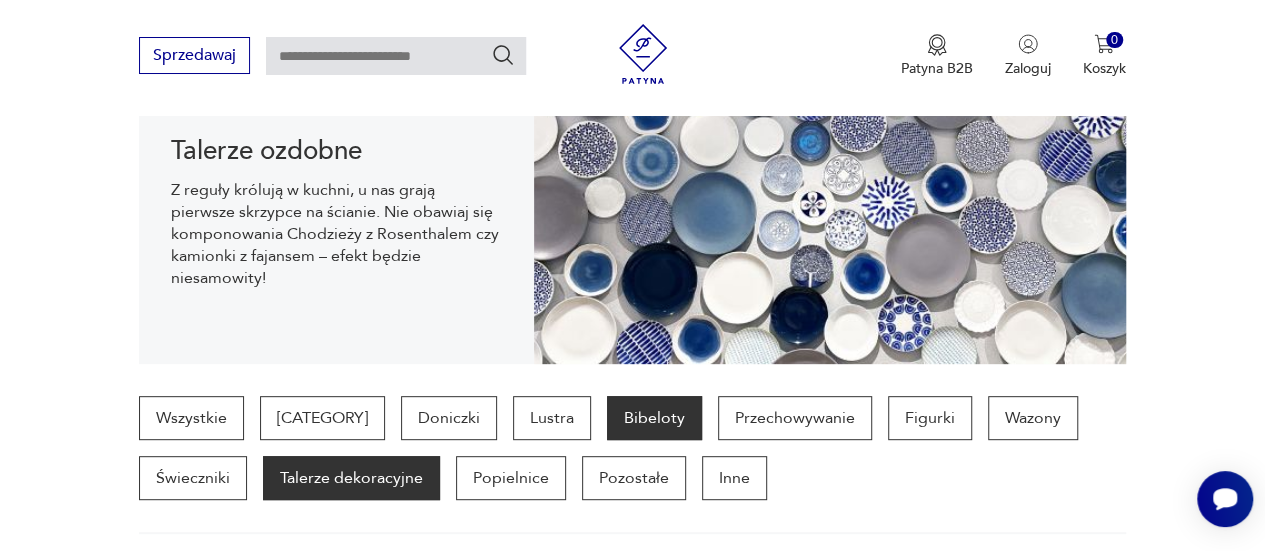 click on "Bibeloty" at bounding box center [654, 418] 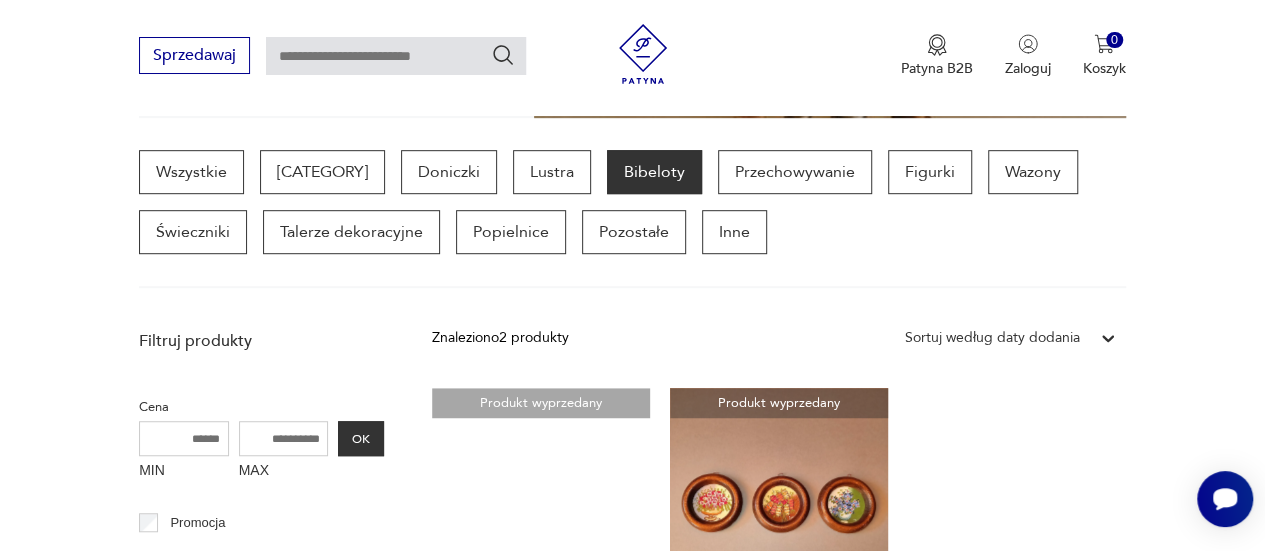 scroll, scrollTop: 510, scrollLeft: 0, axis: vertical 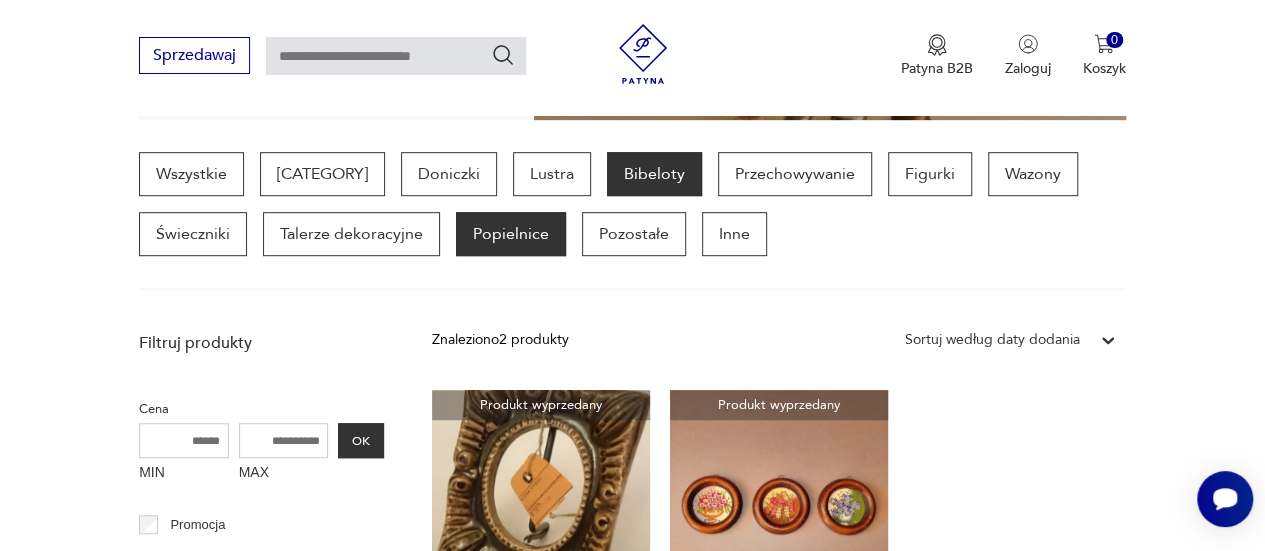 click on "Popielnice" at bounding box center [511, 234] 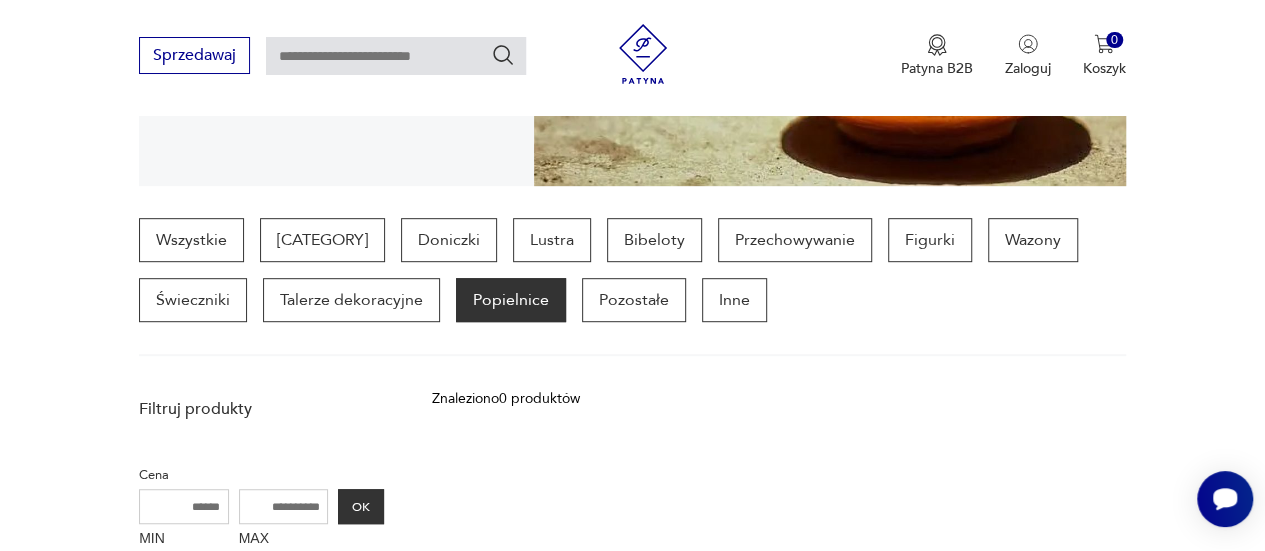 scroll, scrollTop: 442, scrollLeft: 0, axis: vertical 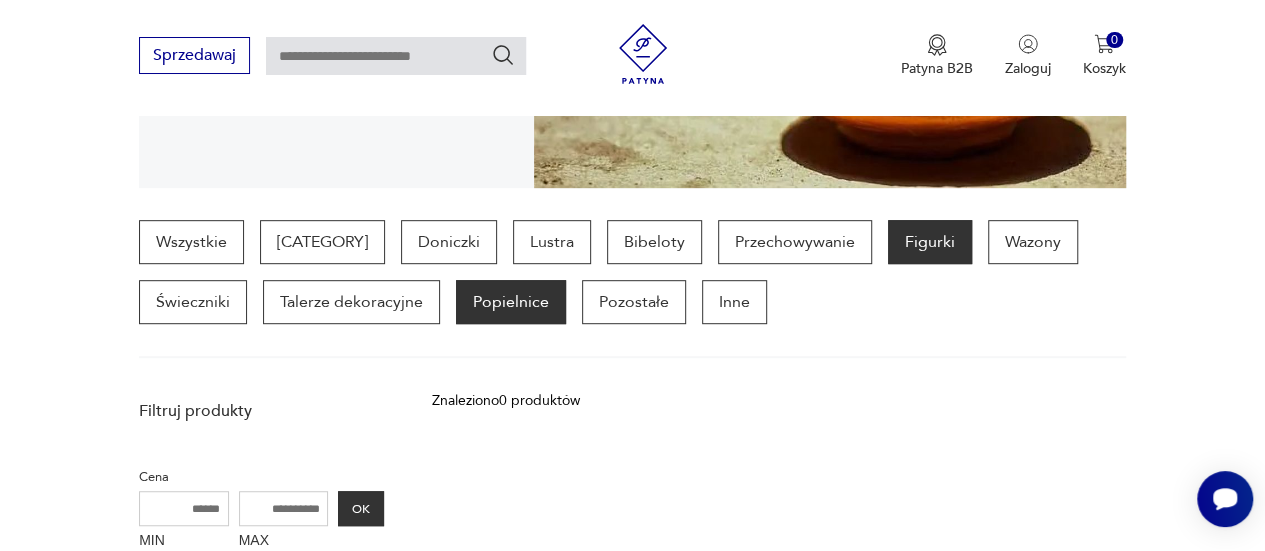 click on "Figurki" at bounding box center (930, 242) 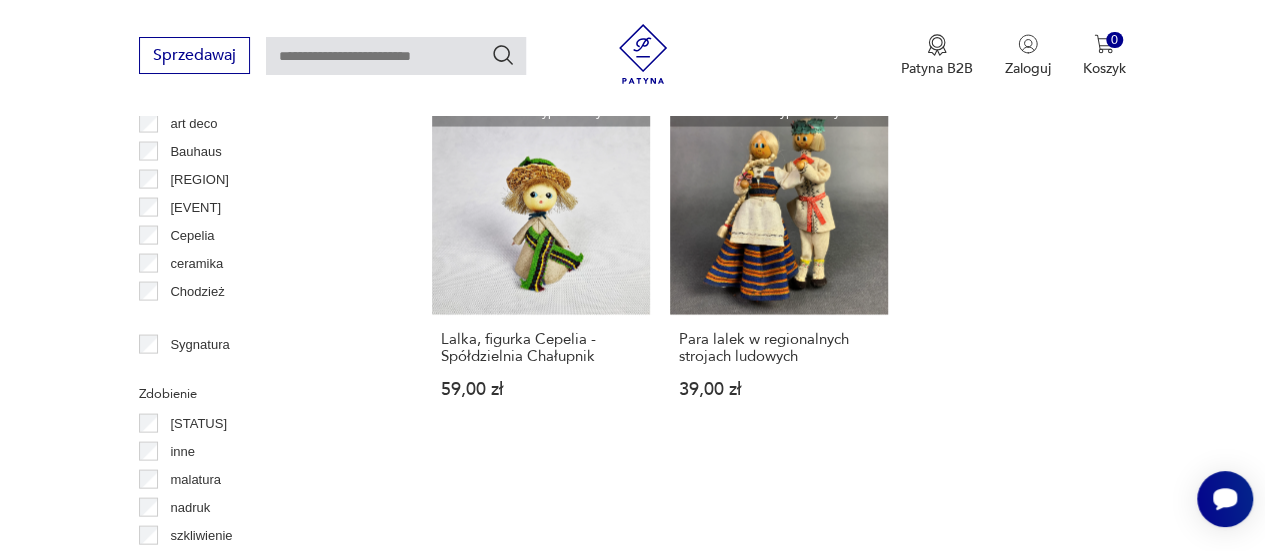 scroll, scrollTop: 1942, scrollLeft: 0, axis: vertical 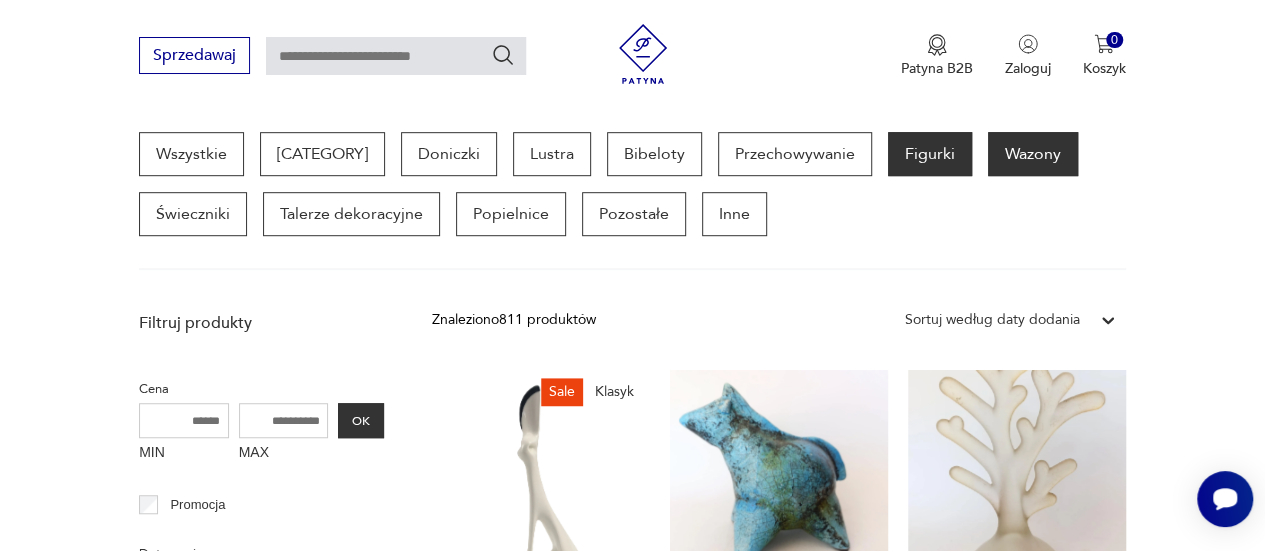 click on "Wazony" at bounding box center [1033, 154] 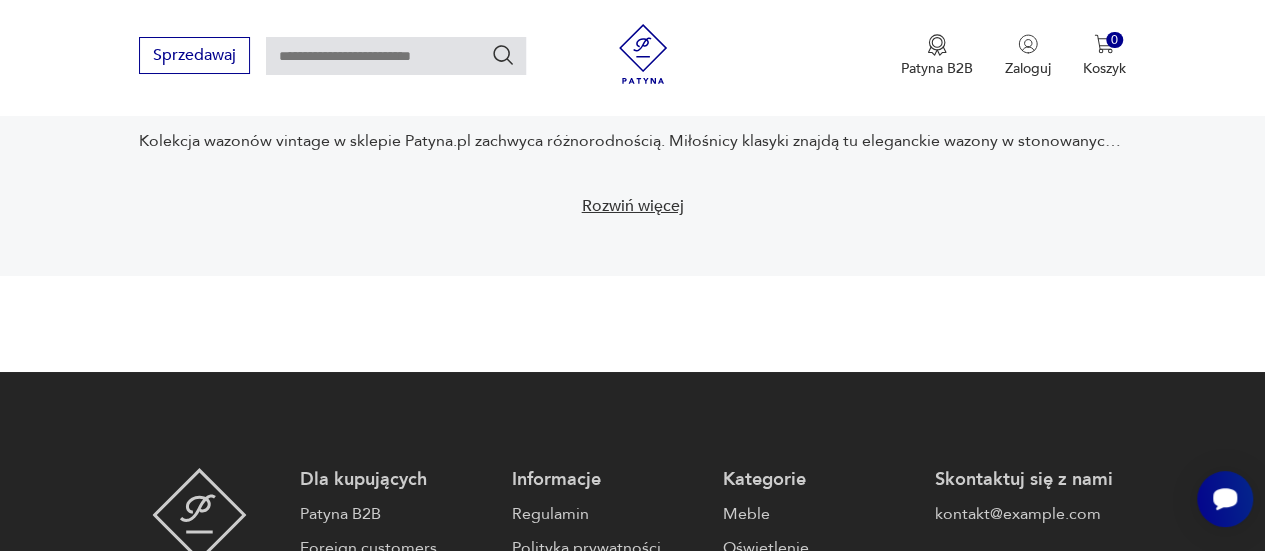 scroll, scrollTop: 3628, scrollLeft: 0, axis: vertical 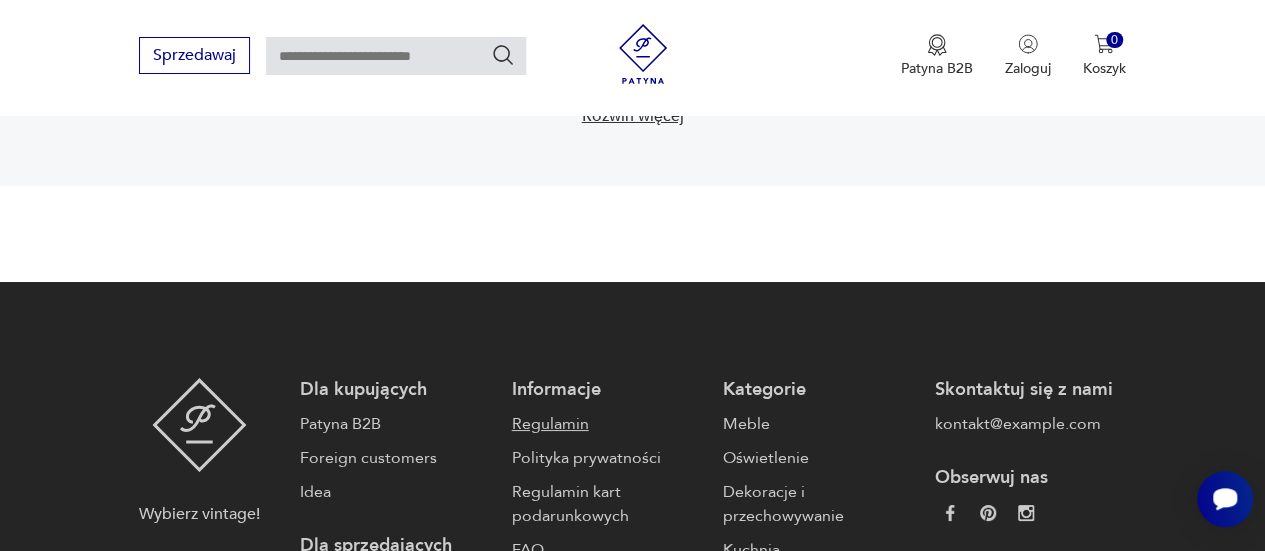 click on "Regulamin" at bounding box center [607, 424] 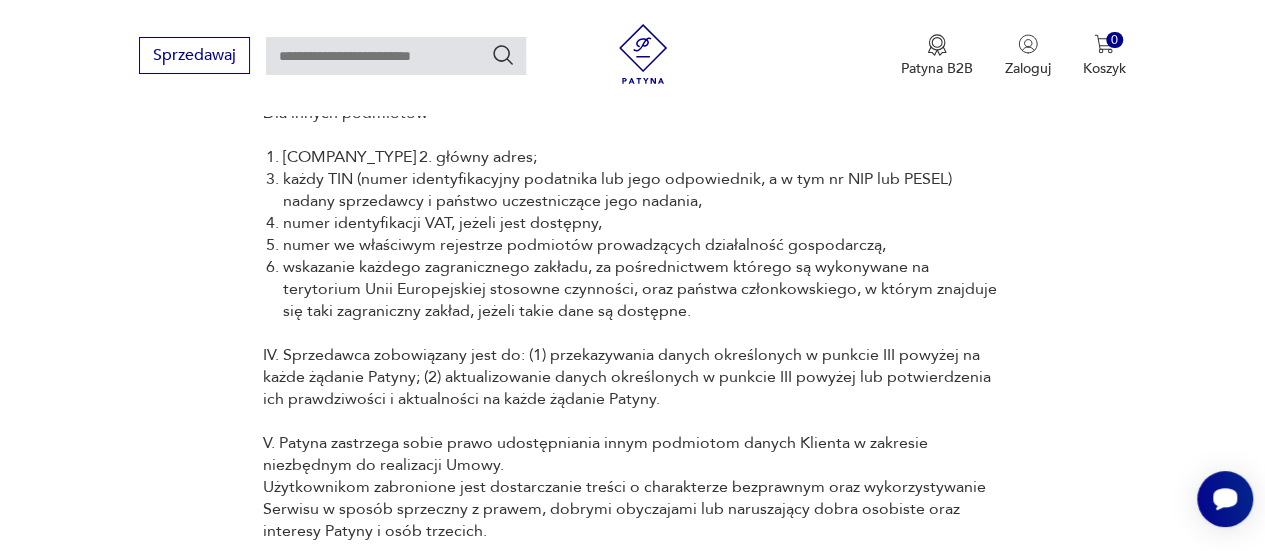 scroll, scrollTop: 15622, scrollLeft: 0, axis: vertical 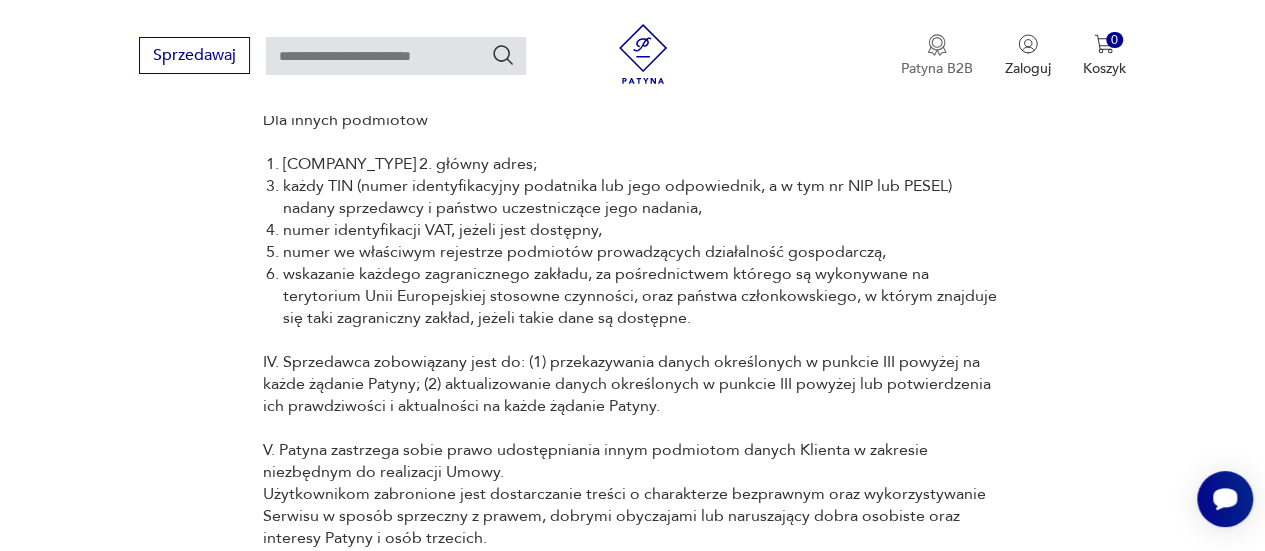 click at bounding box center (937, 45) 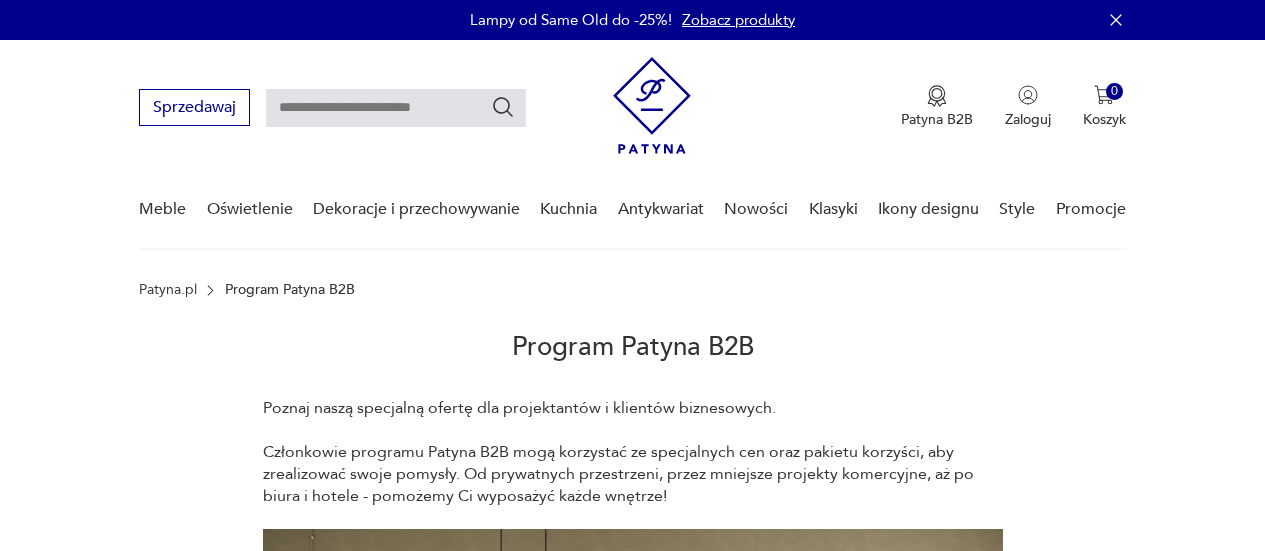 scroll, scrollTop: 0, scrollLeft: 0, axis: both 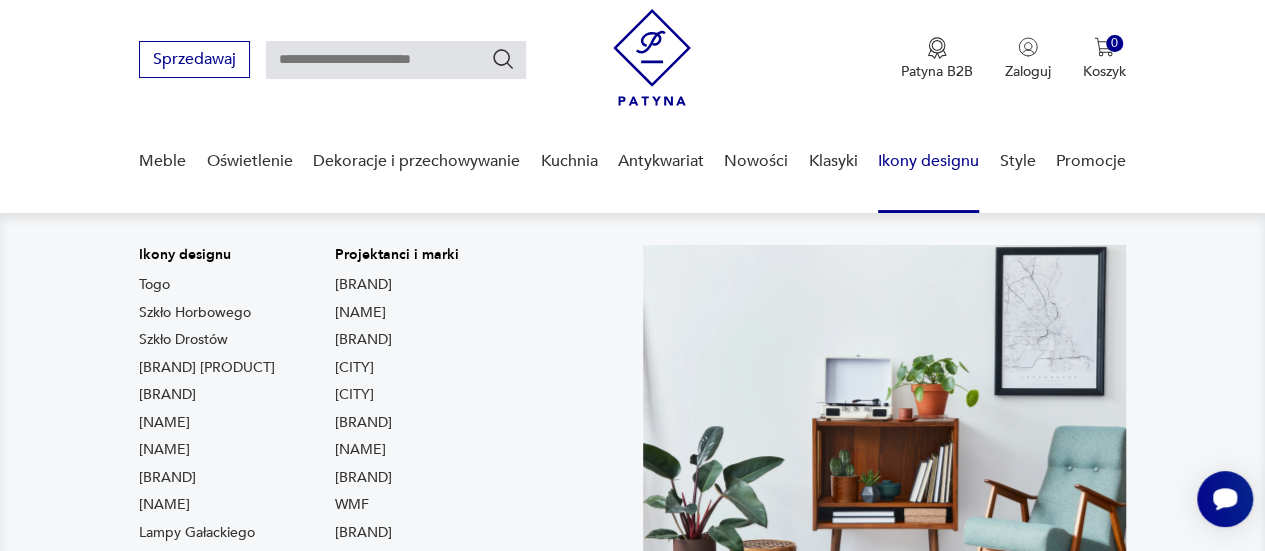 click on "Ikony designu" at bounding box center [928, 161] 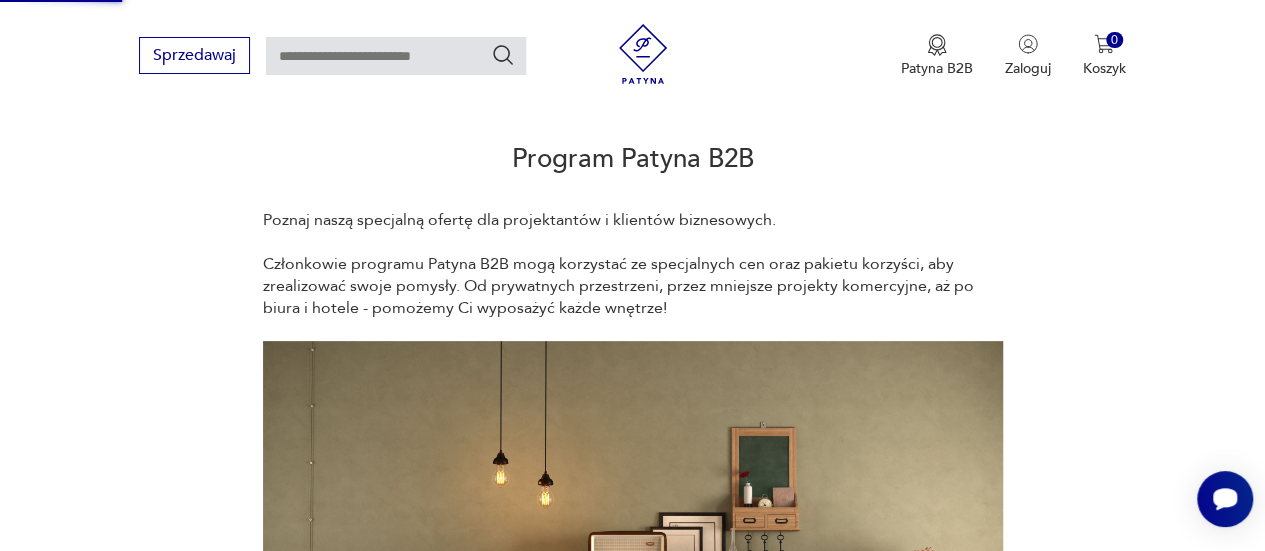 scroll, scrollTop: 0, scrollLeft: 0, axis: both 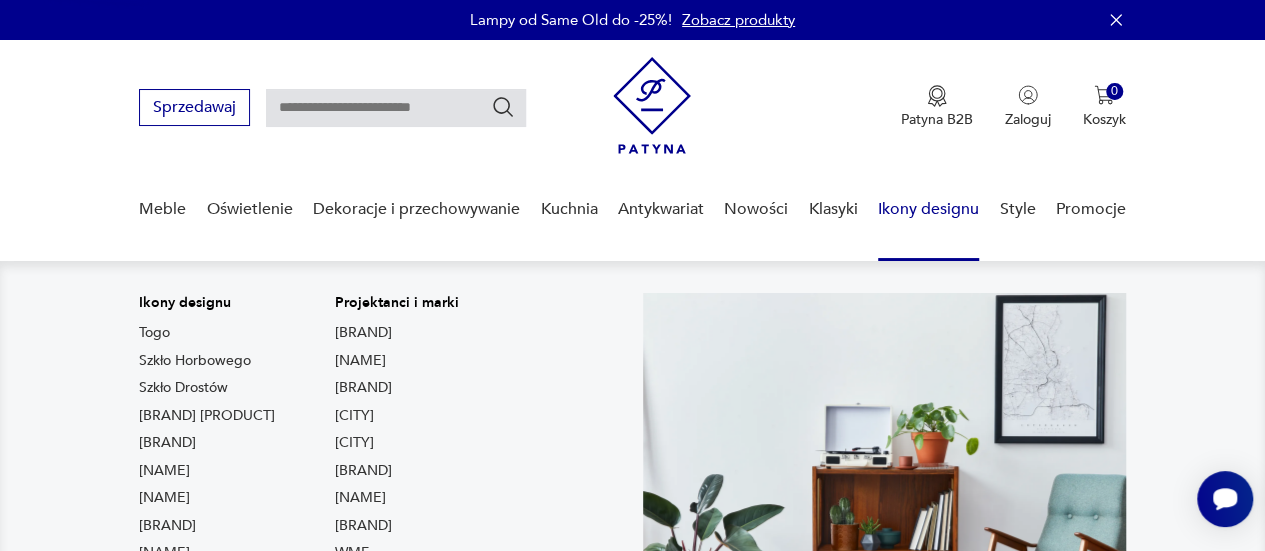 click on "Ikony designu" at bounding box center (928, 209) 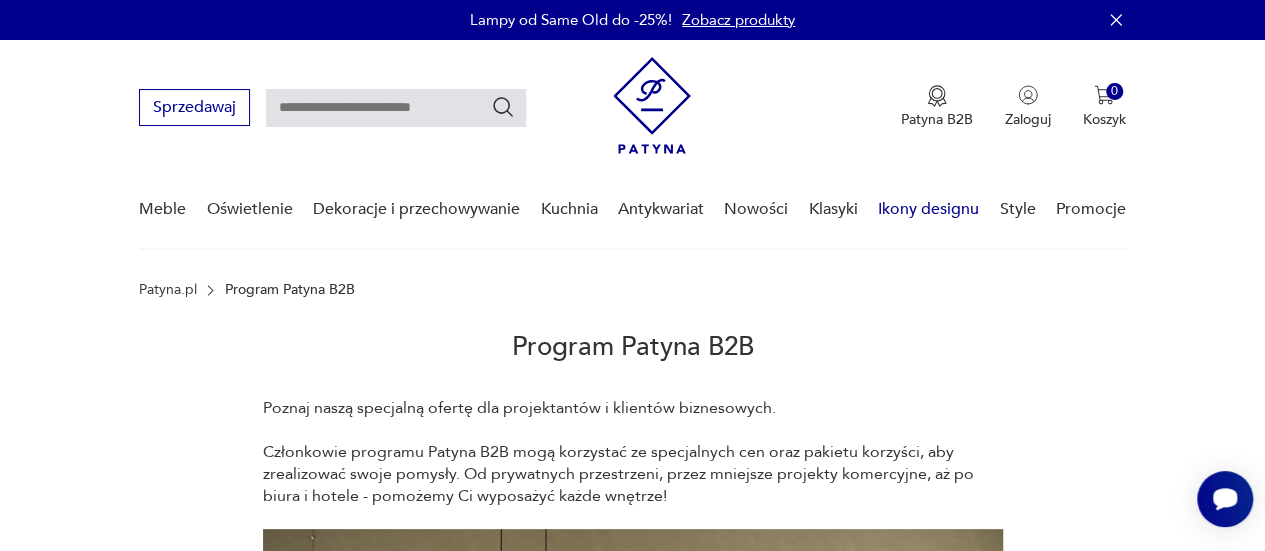 click on "Ikony designu" at bounding box center [928, 209] 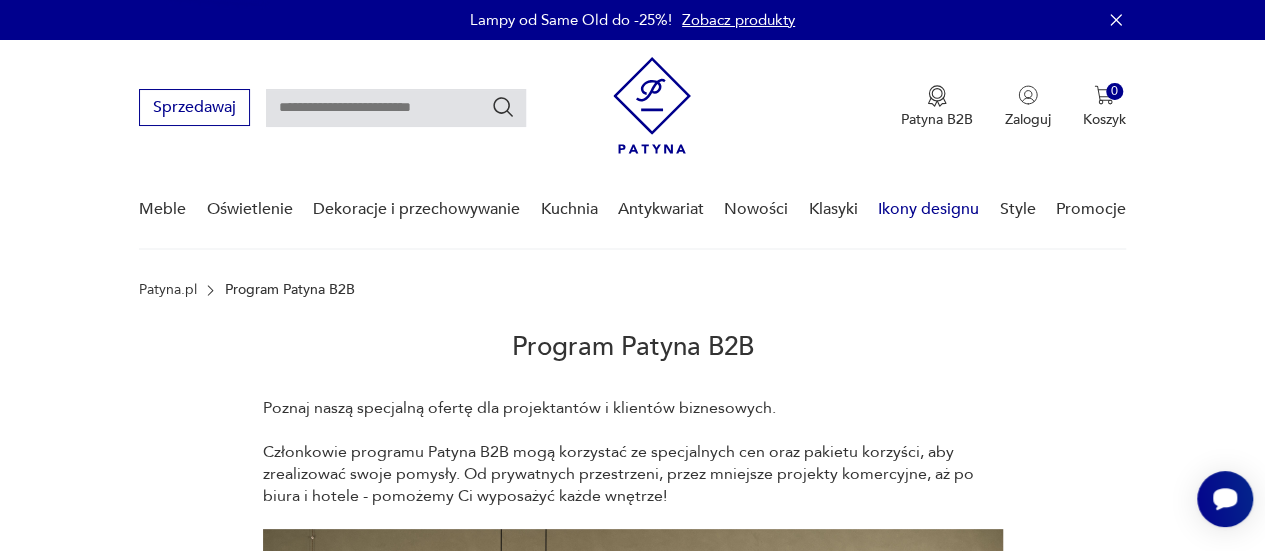 click on "Ikony designu" at bounding box center (928, 209) 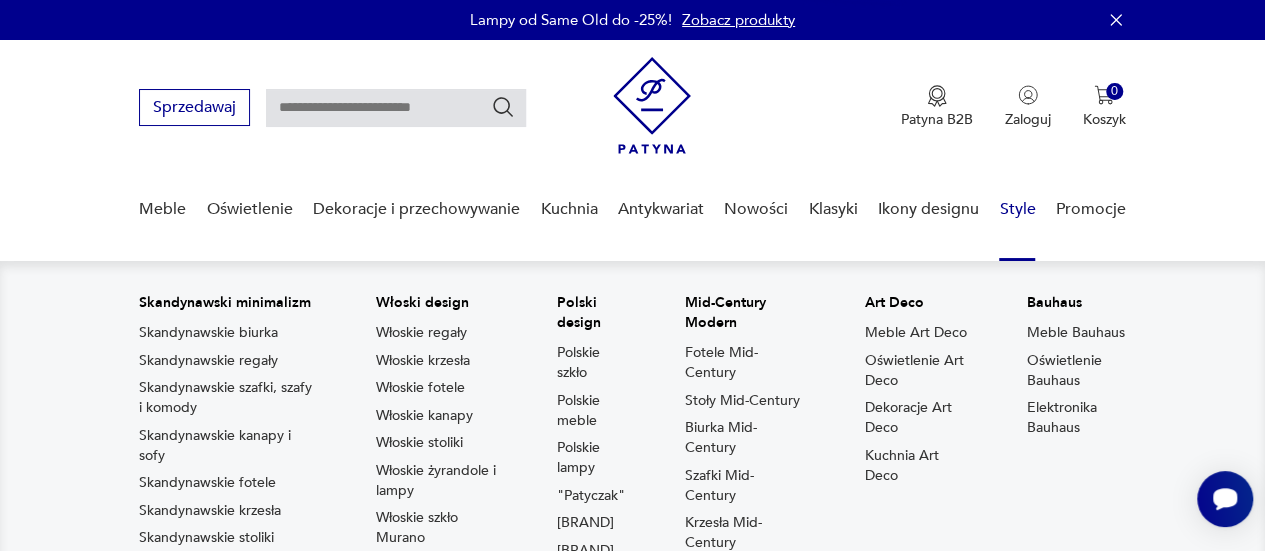 click on "Style" at bounding box center (1017, 209) 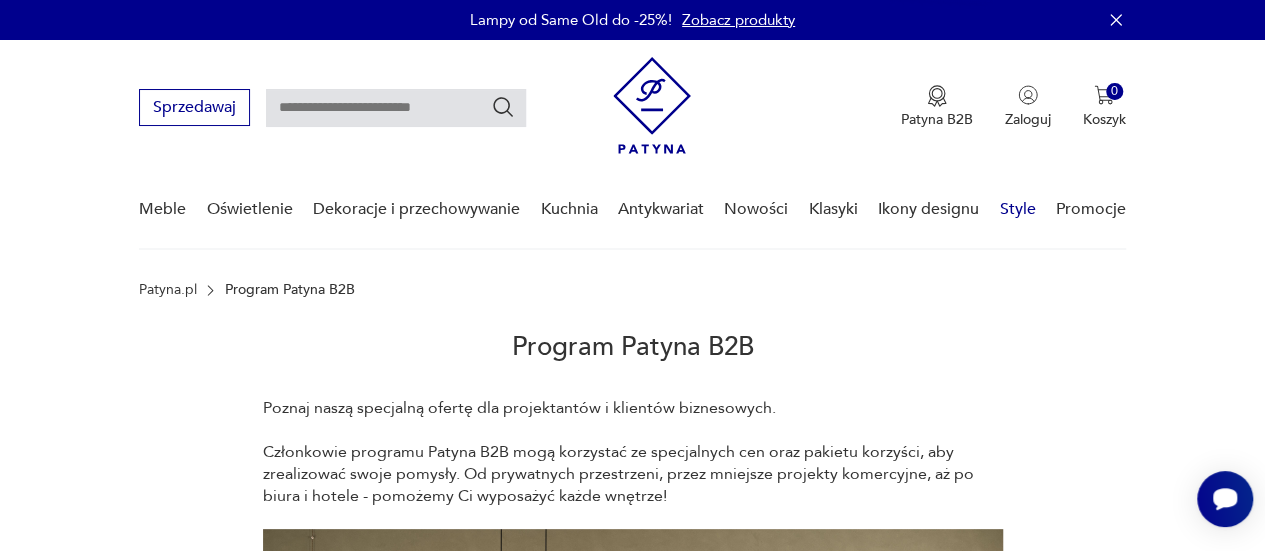 click on "Style" at bounding box center [928, 209] 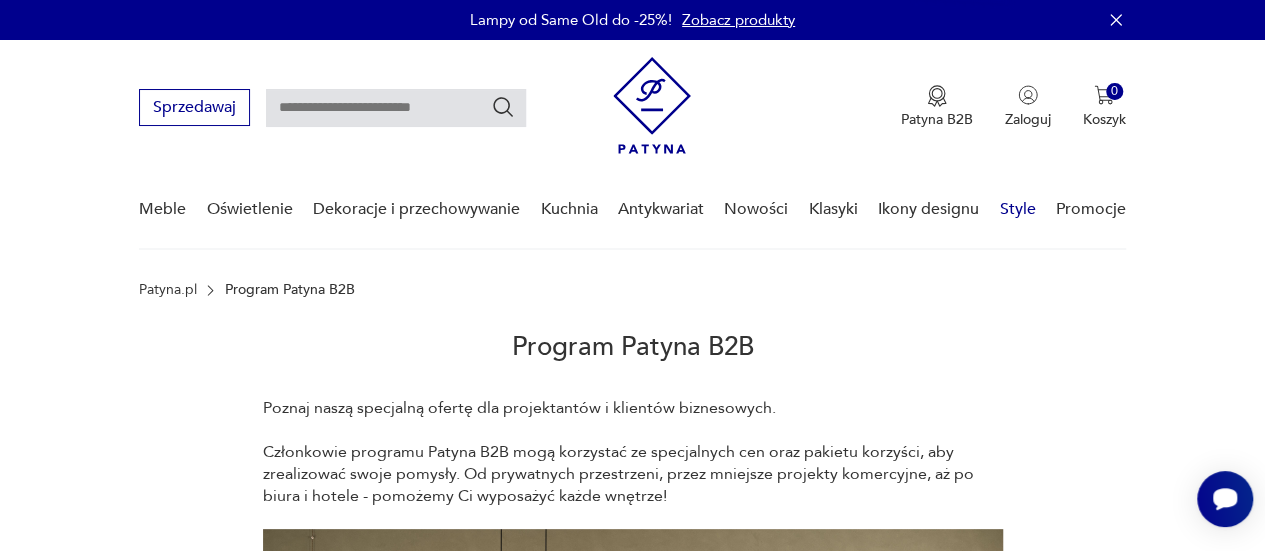 click on "Style" at bounding box center [928, 209] 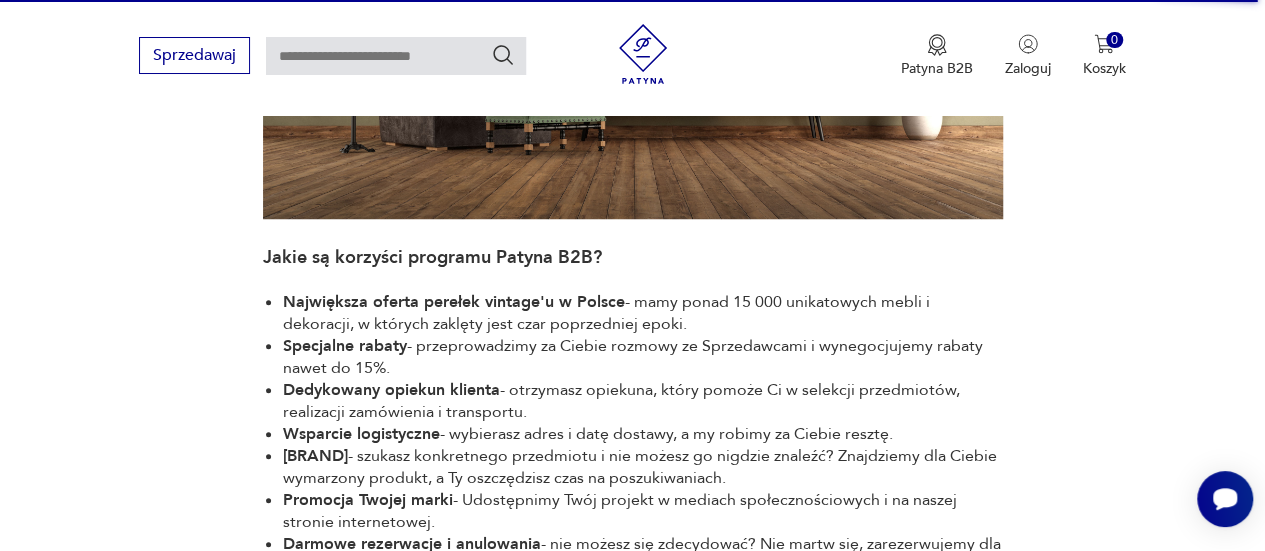 scroll, scrollTop: 712, scrollLeft: 0, axis: vertical 